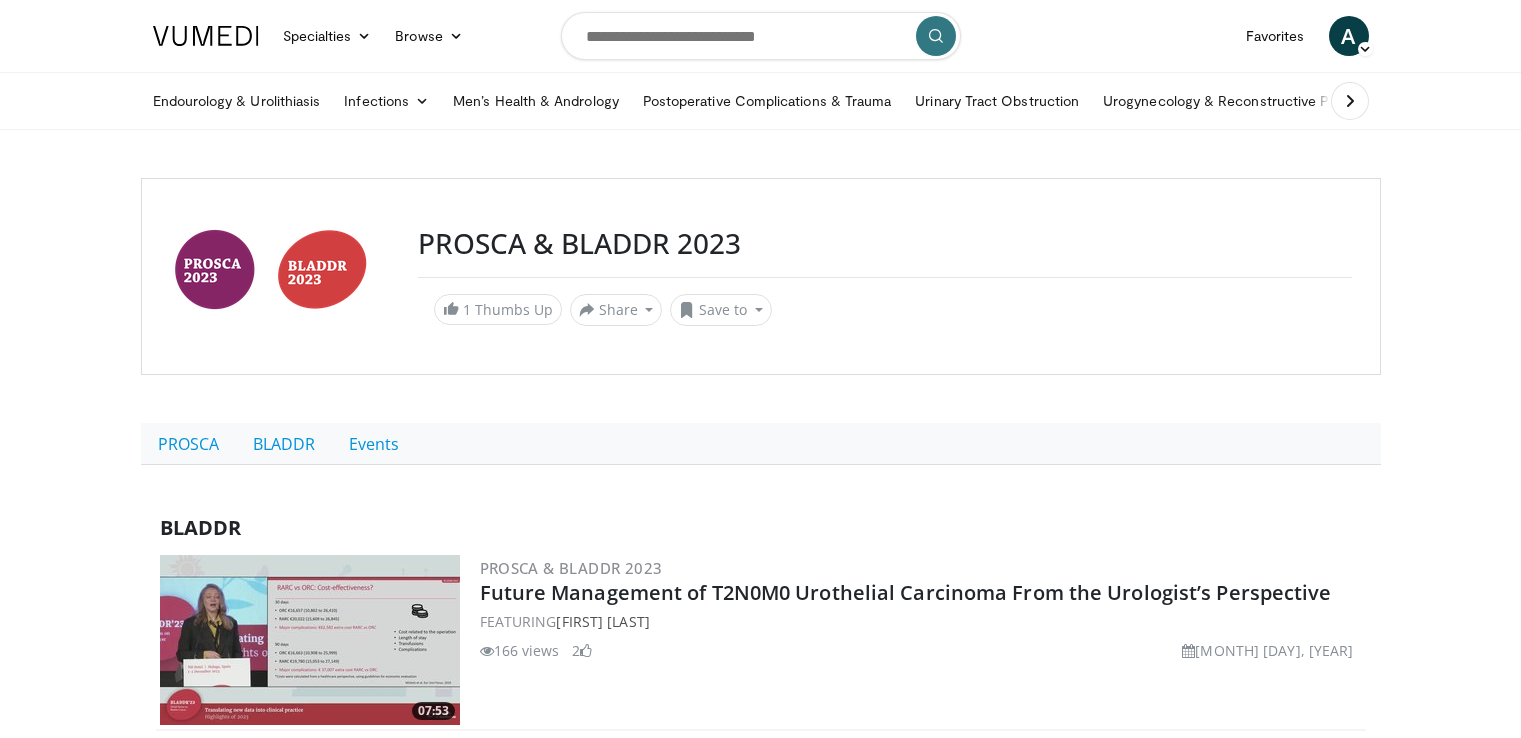 scroll, scrollTop: 0, scrollLeft: 0, axis: both 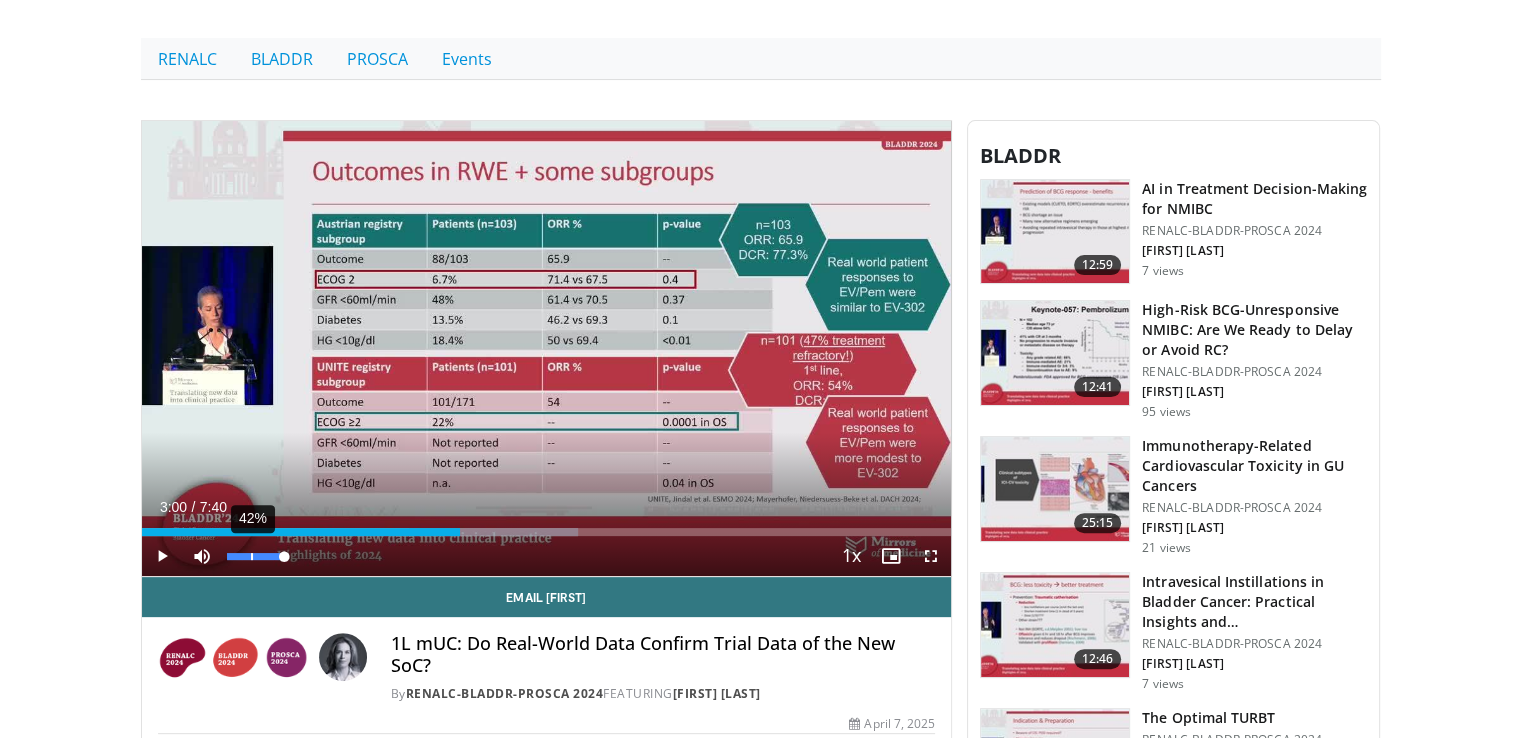 click on "42%" at bounding box center [255, 556] 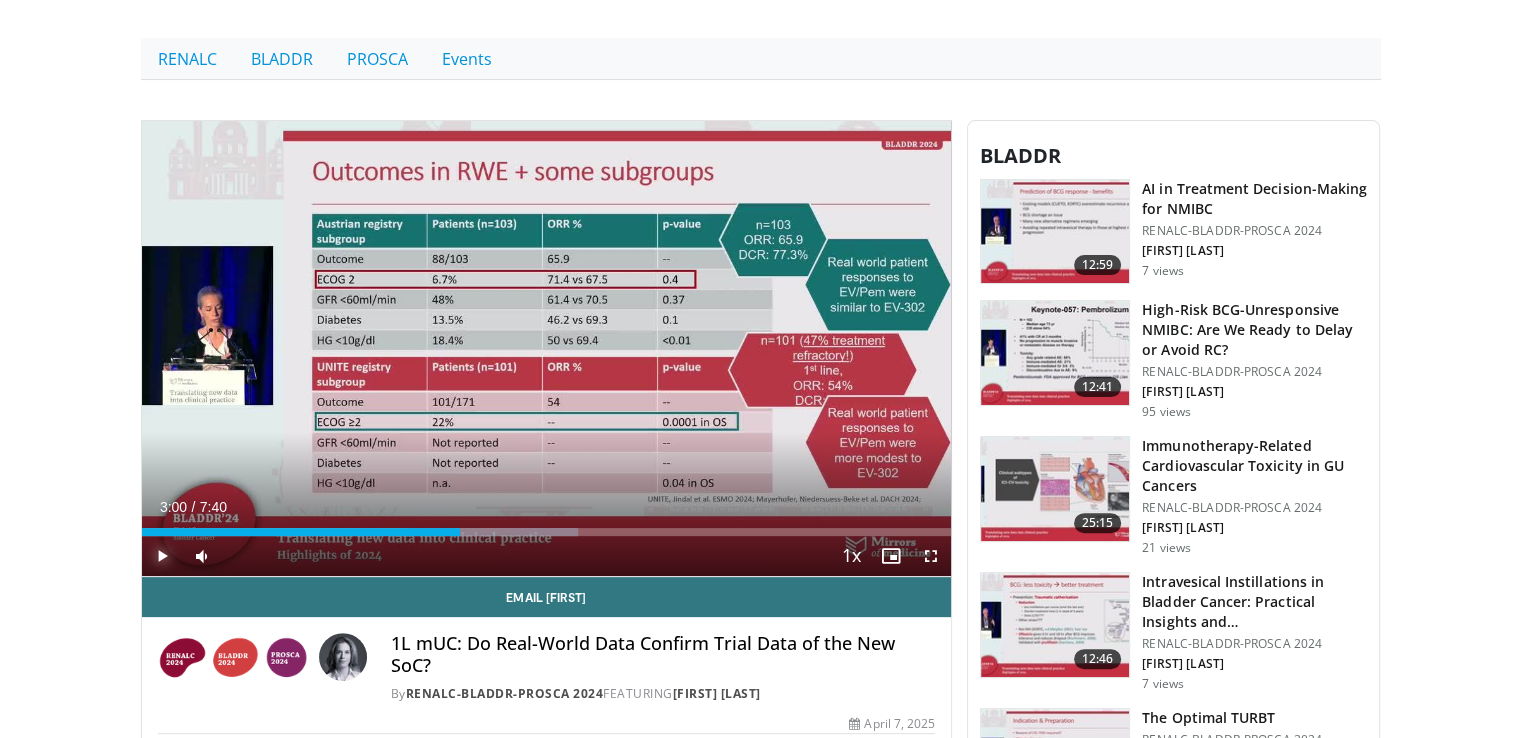 click at bounding box center [162, 556] 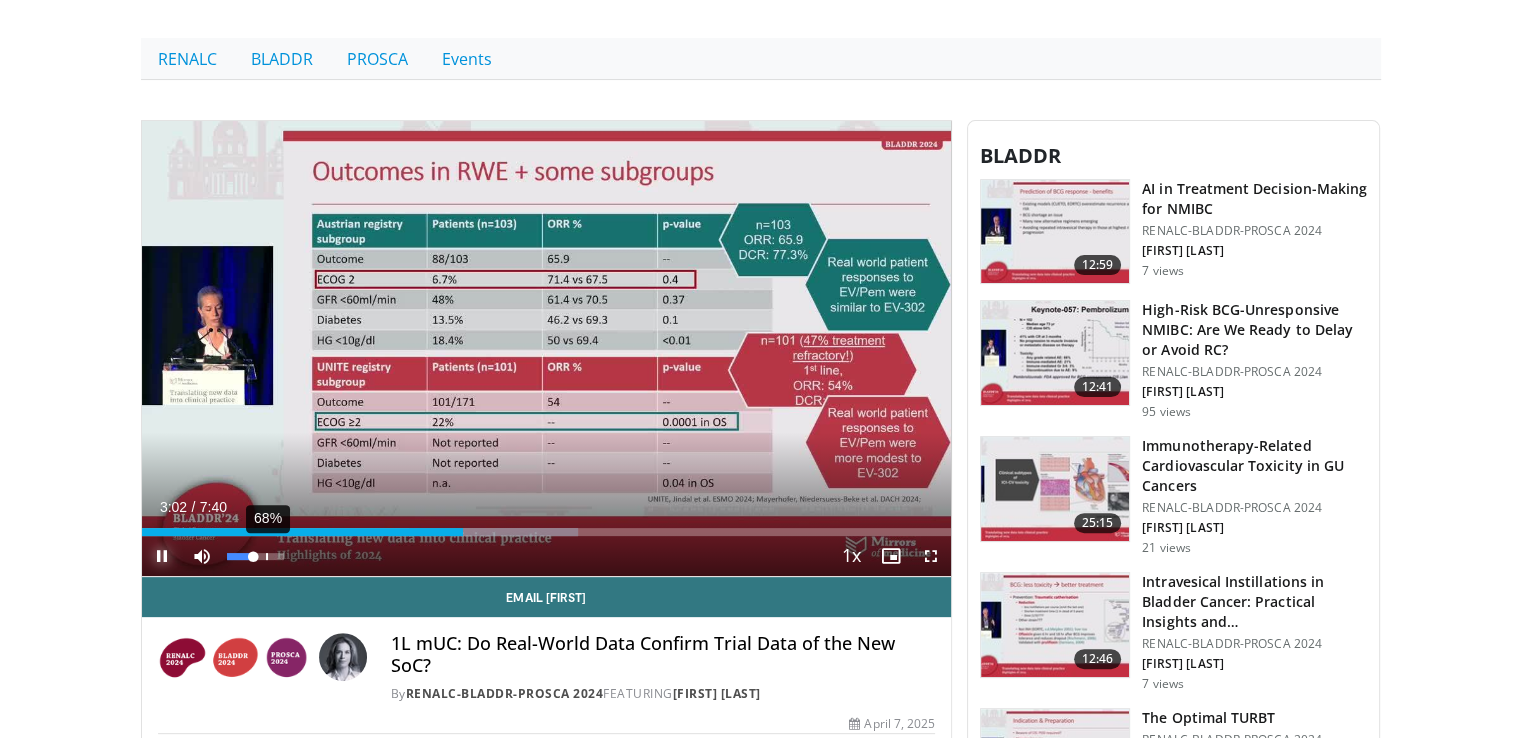 click on "68%" at bounding box center [255, 556] 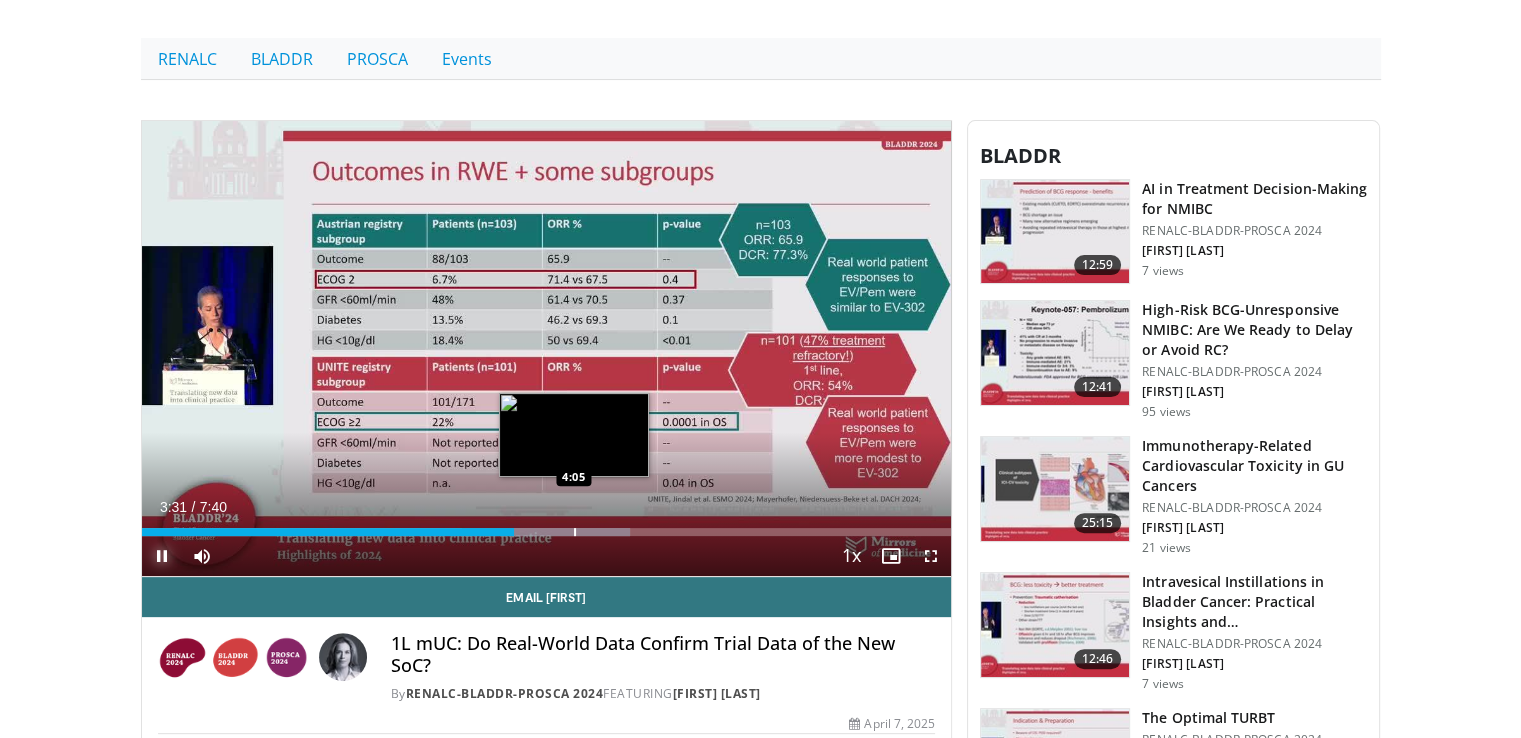 click at bounding box center [575, 532] 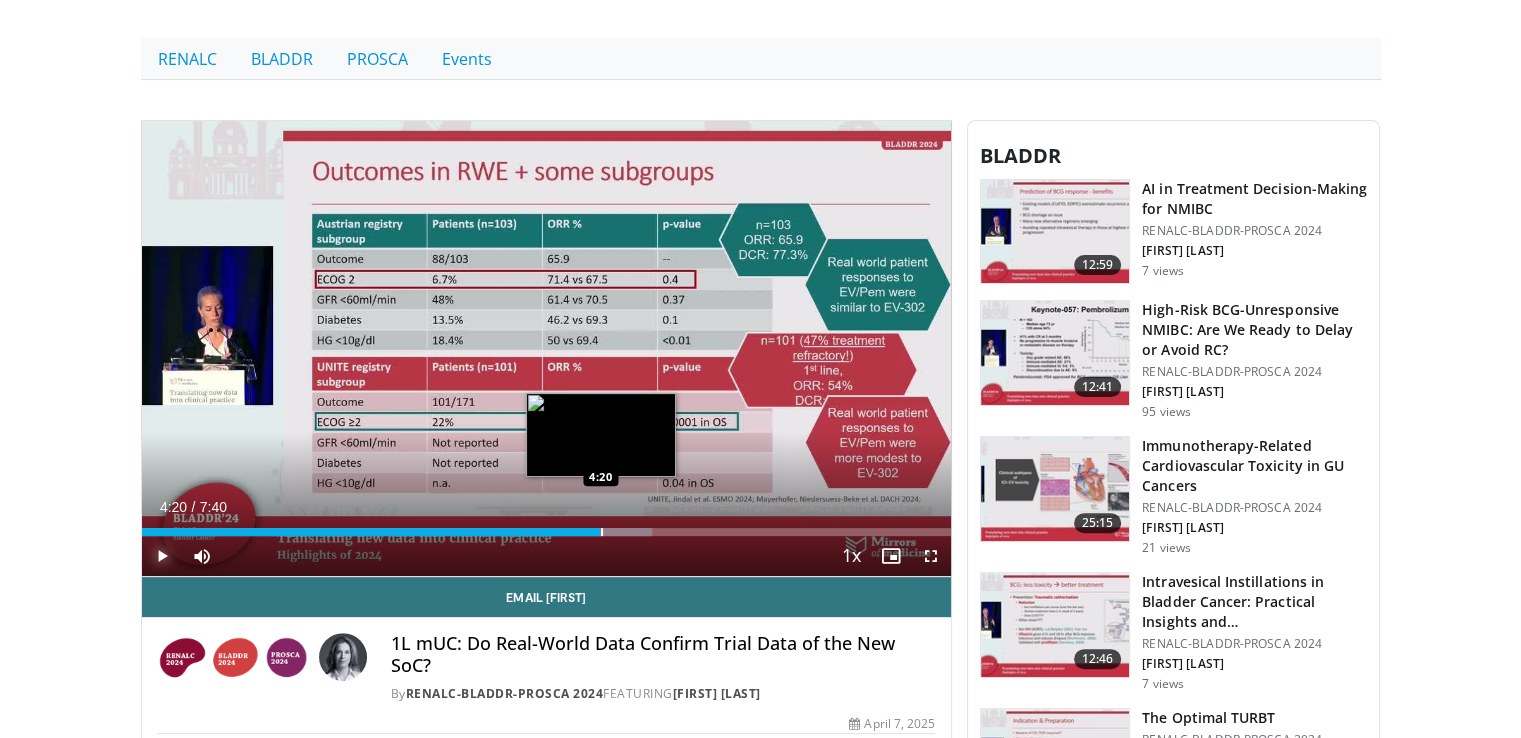 click at bounding box center [602, 532] 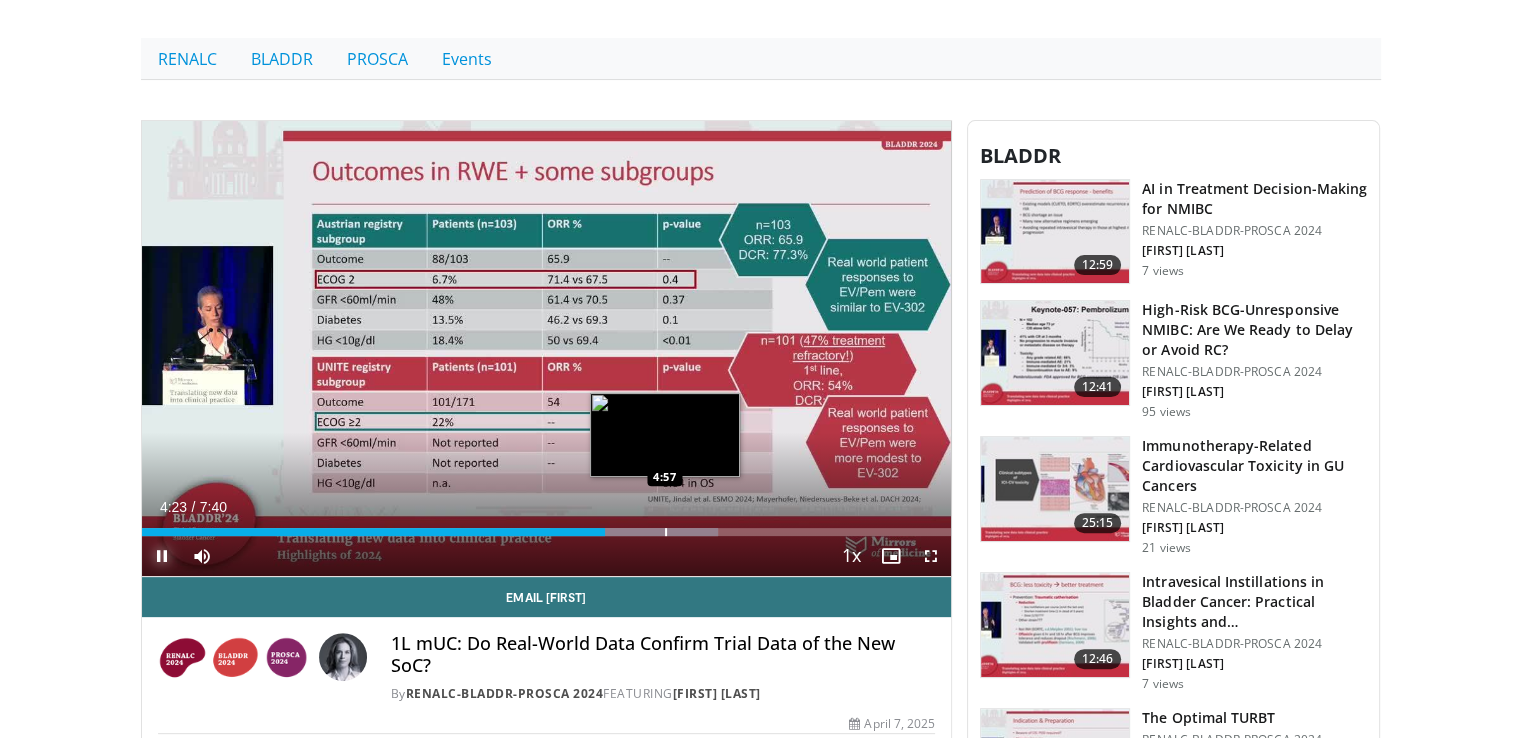 click at bounding box center (666, 532) 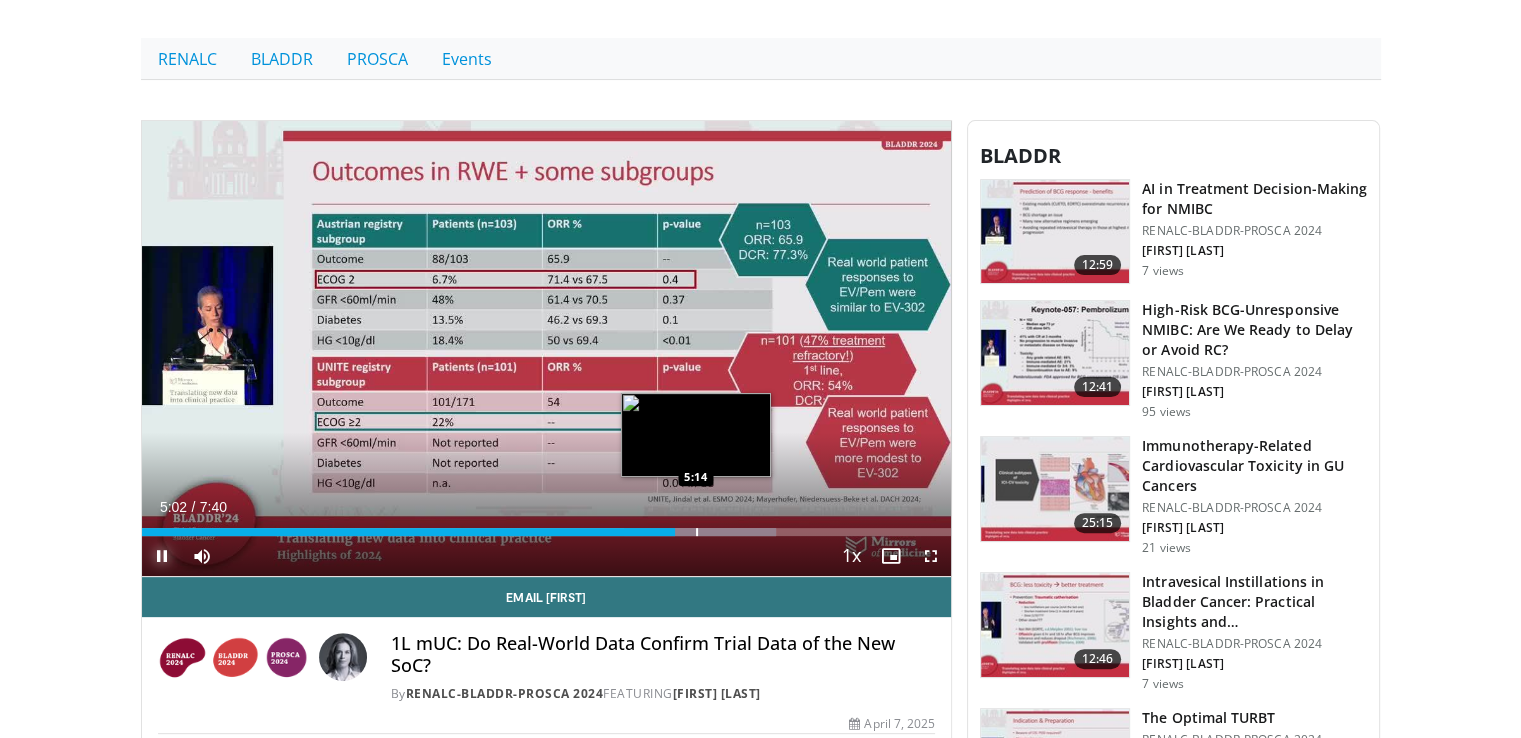 click at bounding box center [697, 532] 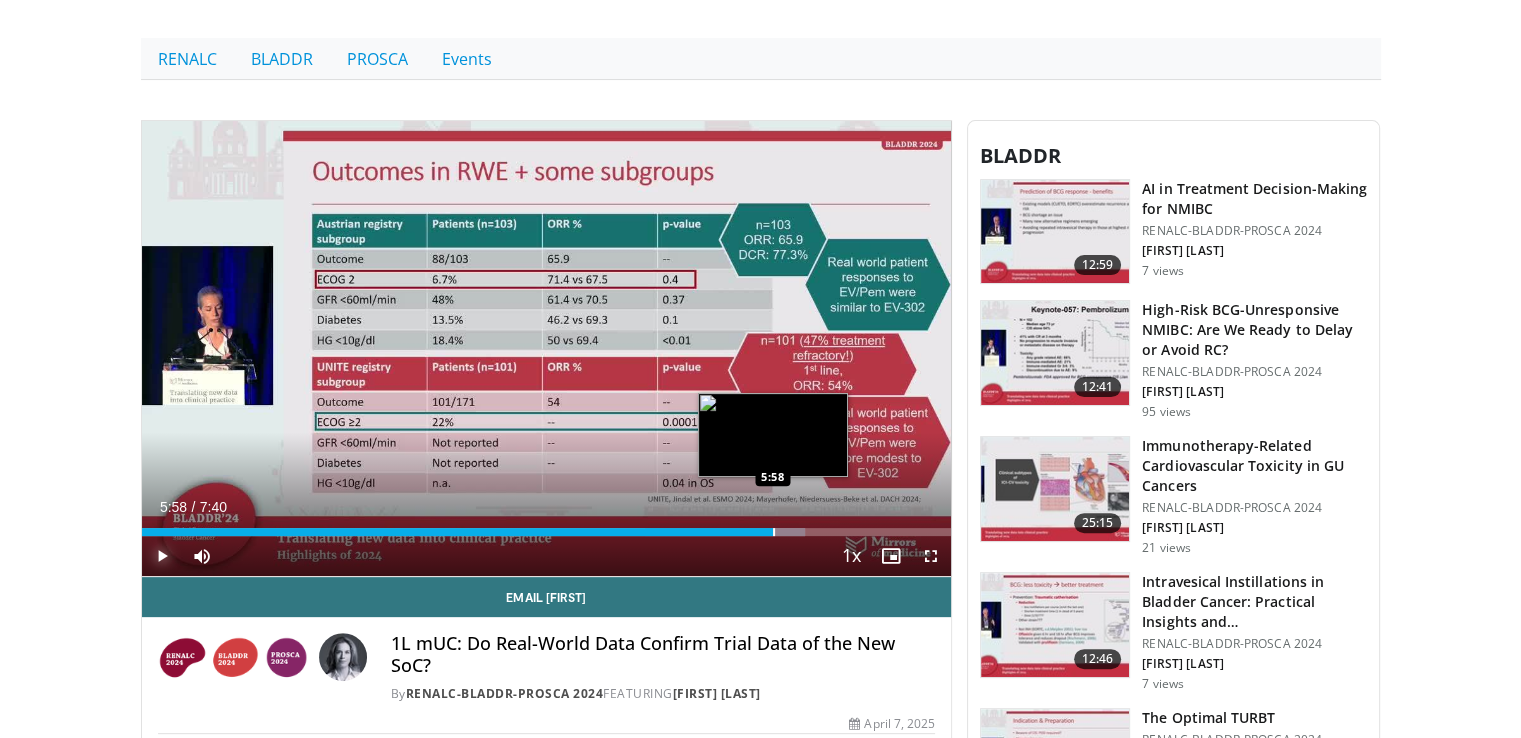 click at bounding box center [774, 532] 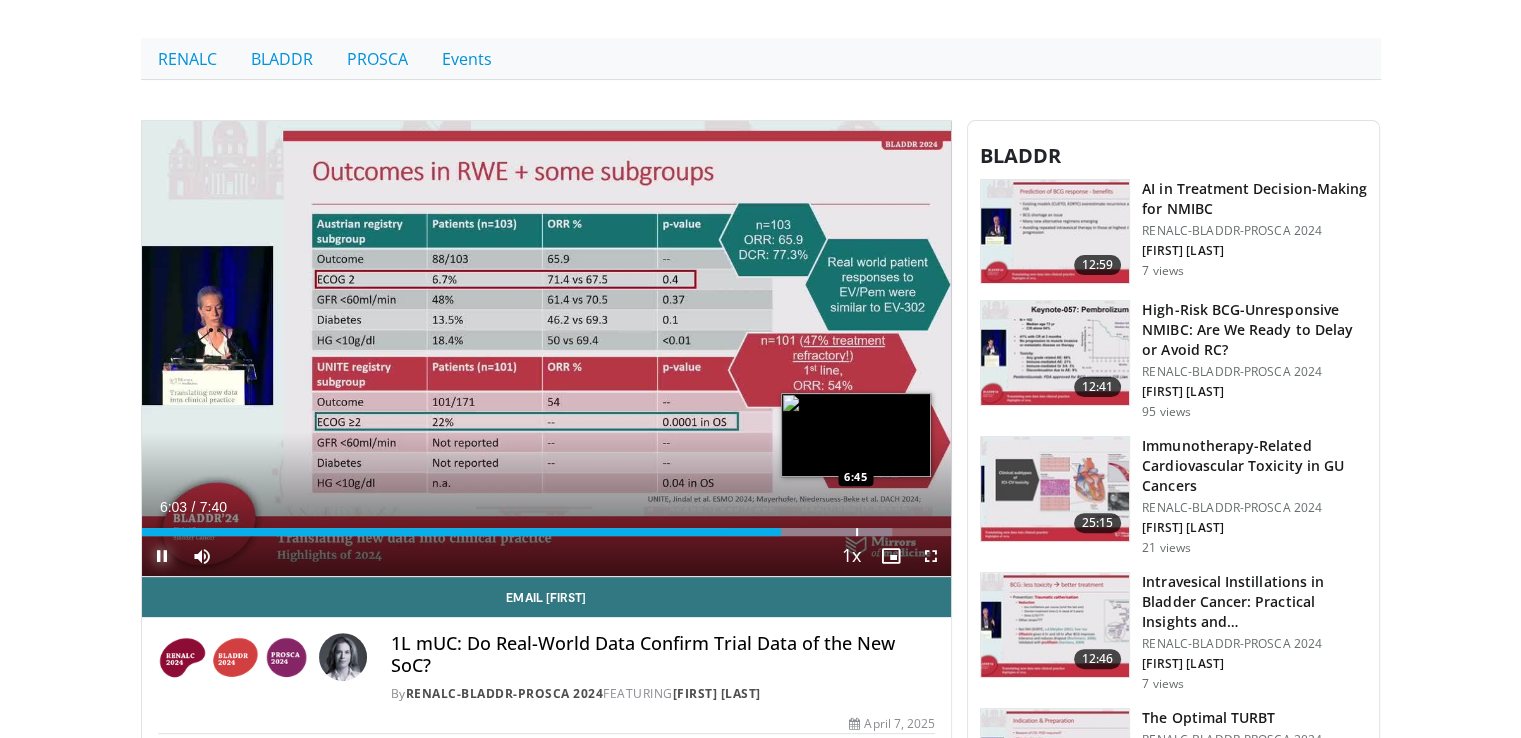 click at bounding box center [857, 532] 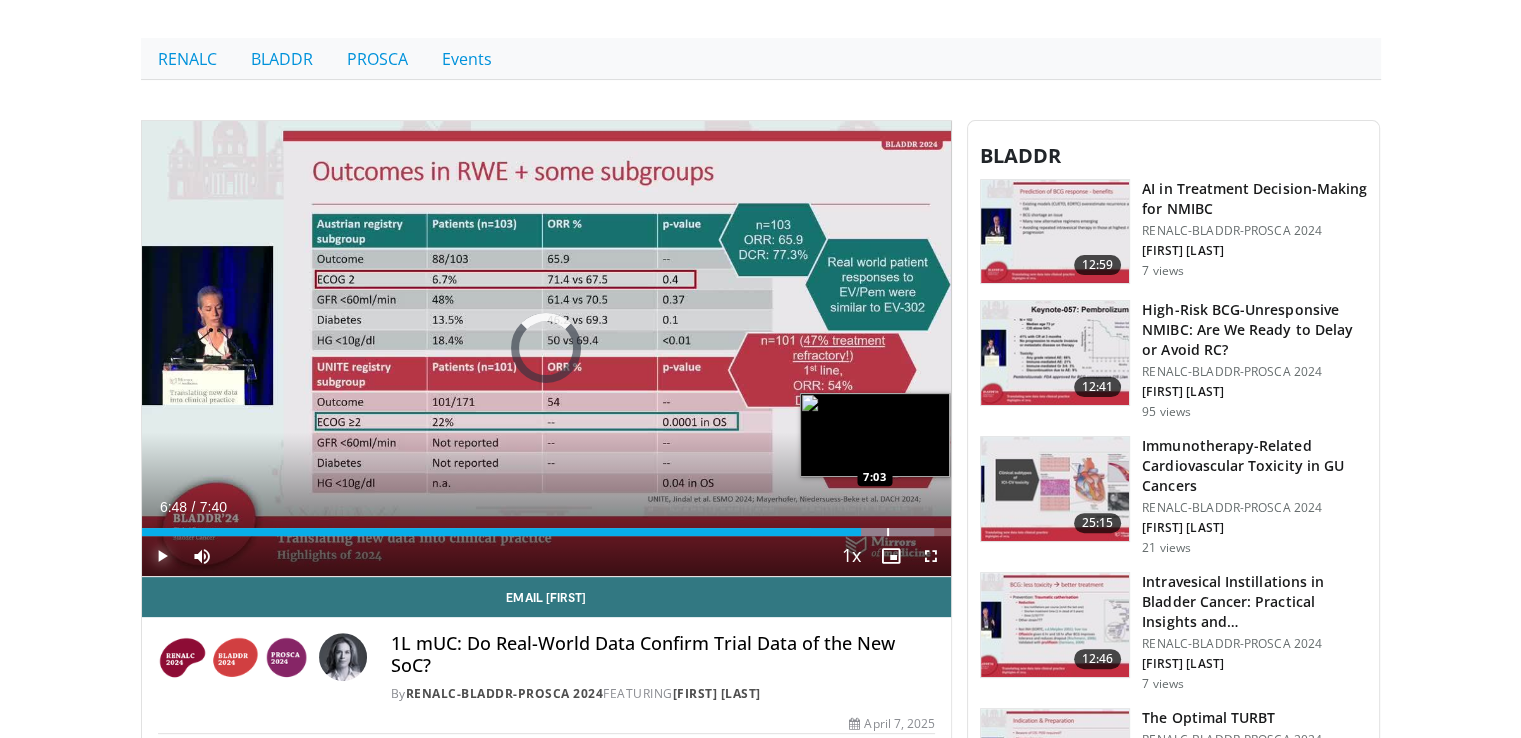 click at bounding box center (888, 532) 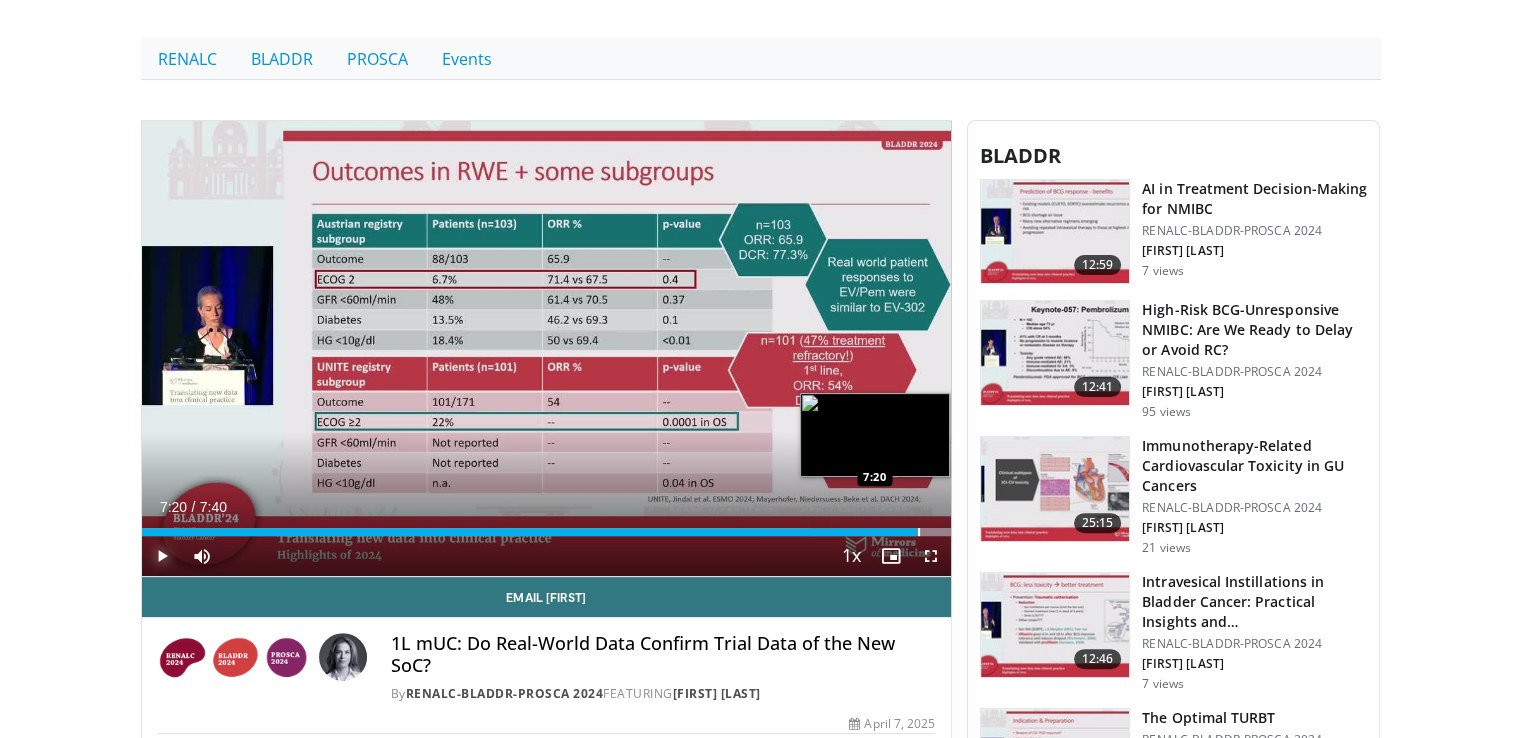 click at bounding box center [919, 532] 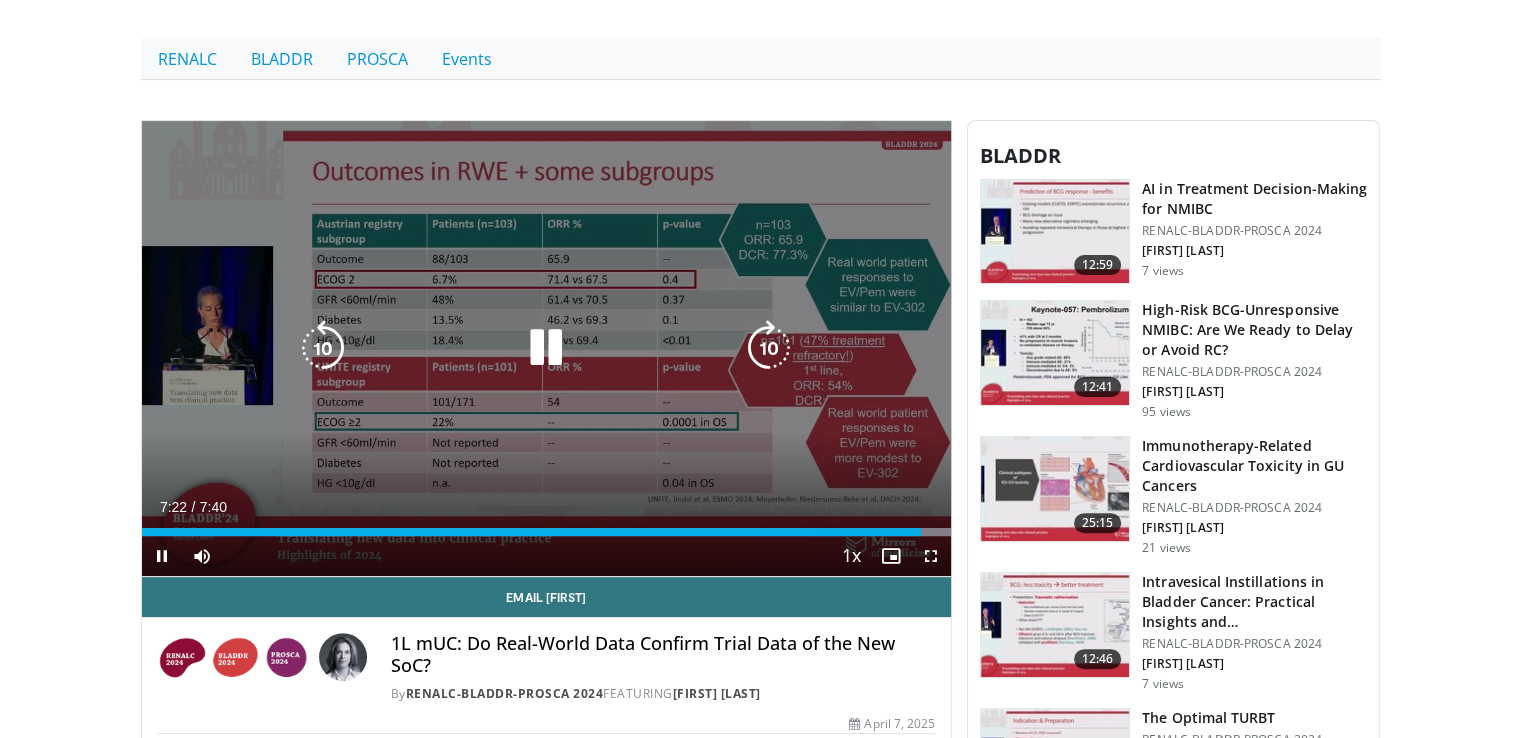 click on "10 seconds
Tap to unmute" at bounding box center (547, 349) 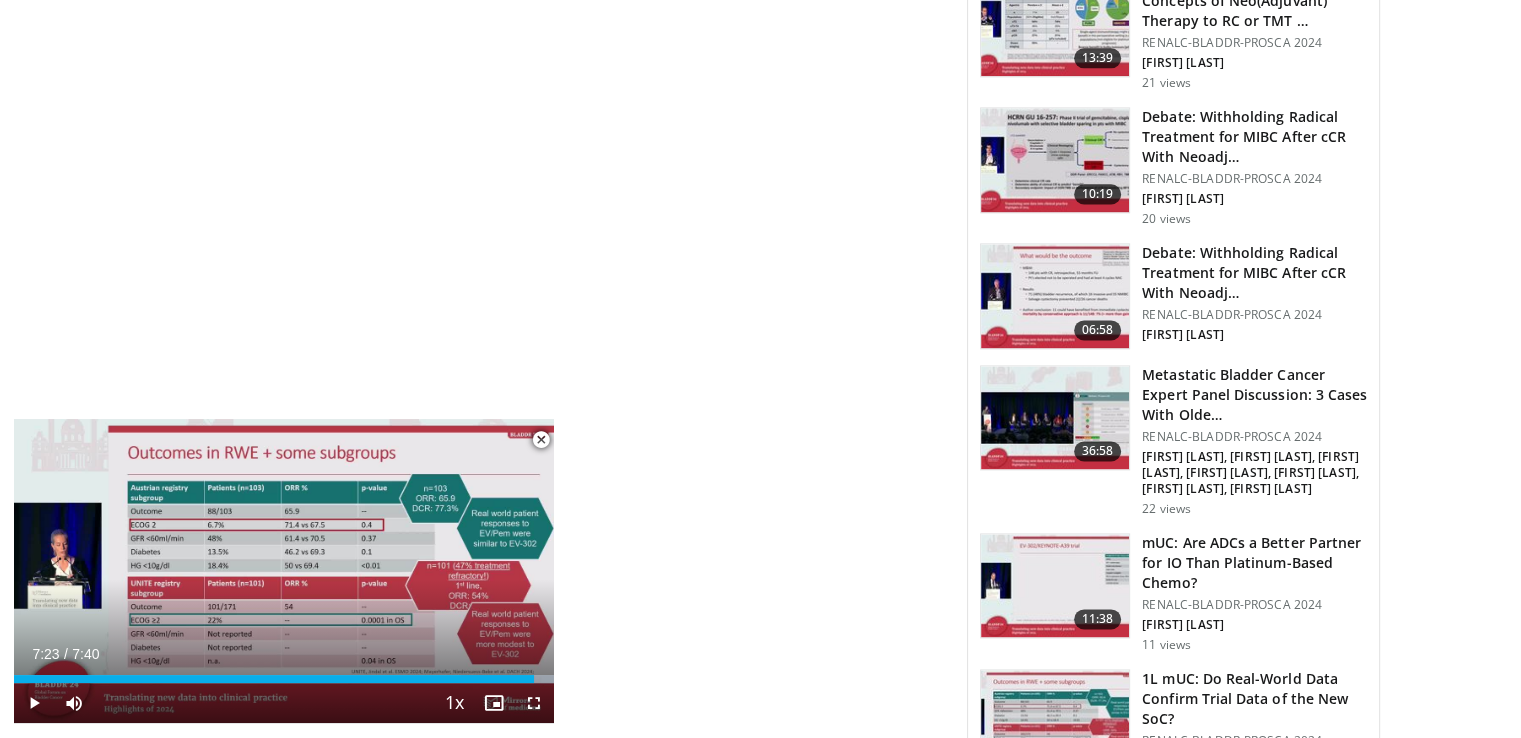 scroll, scrollTop: 2656, scrollLeft: 0, axis: vertical 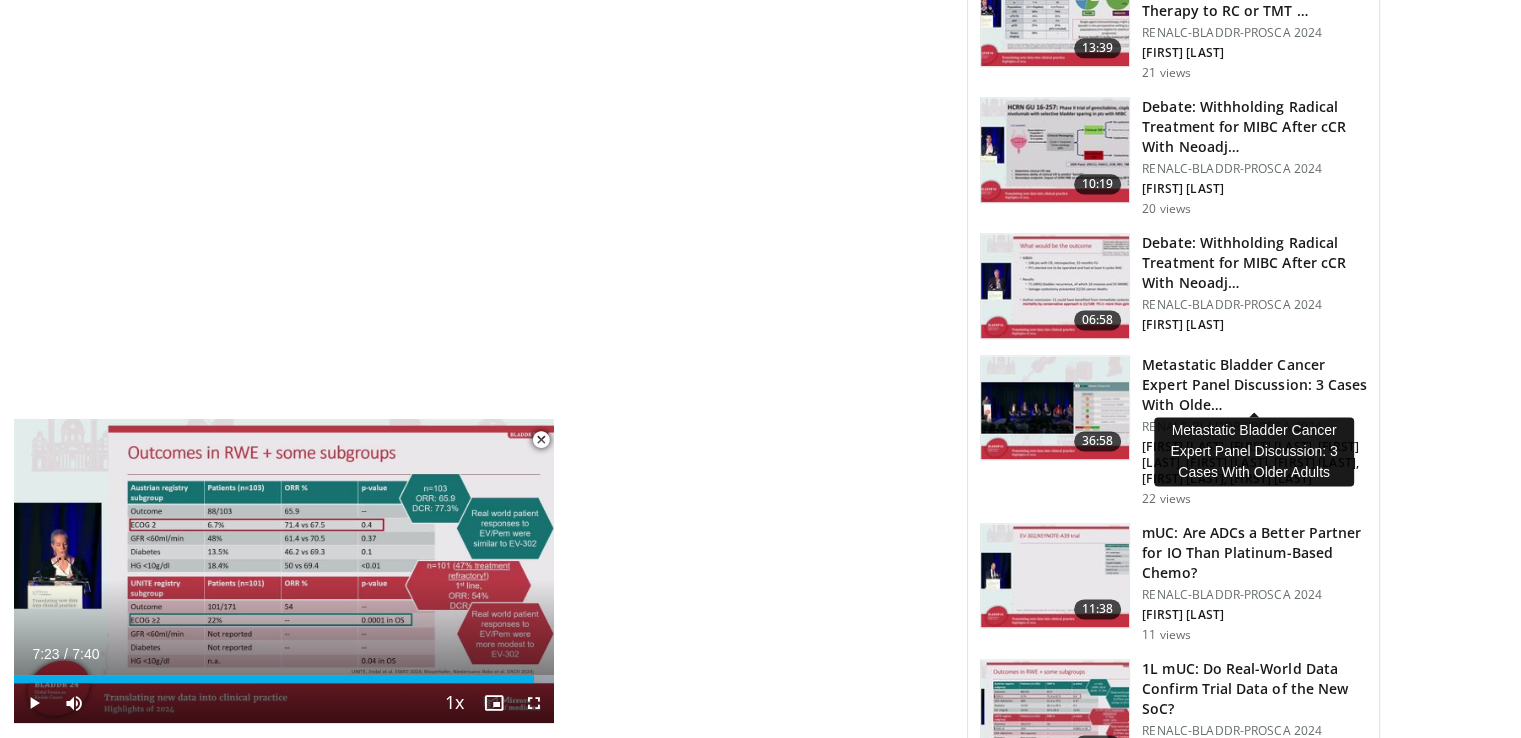 click on "Metastatic Bladder Cancer Expert Panel Discussion: 3 Cases With Olde…" at bounding box center (1254, 385) 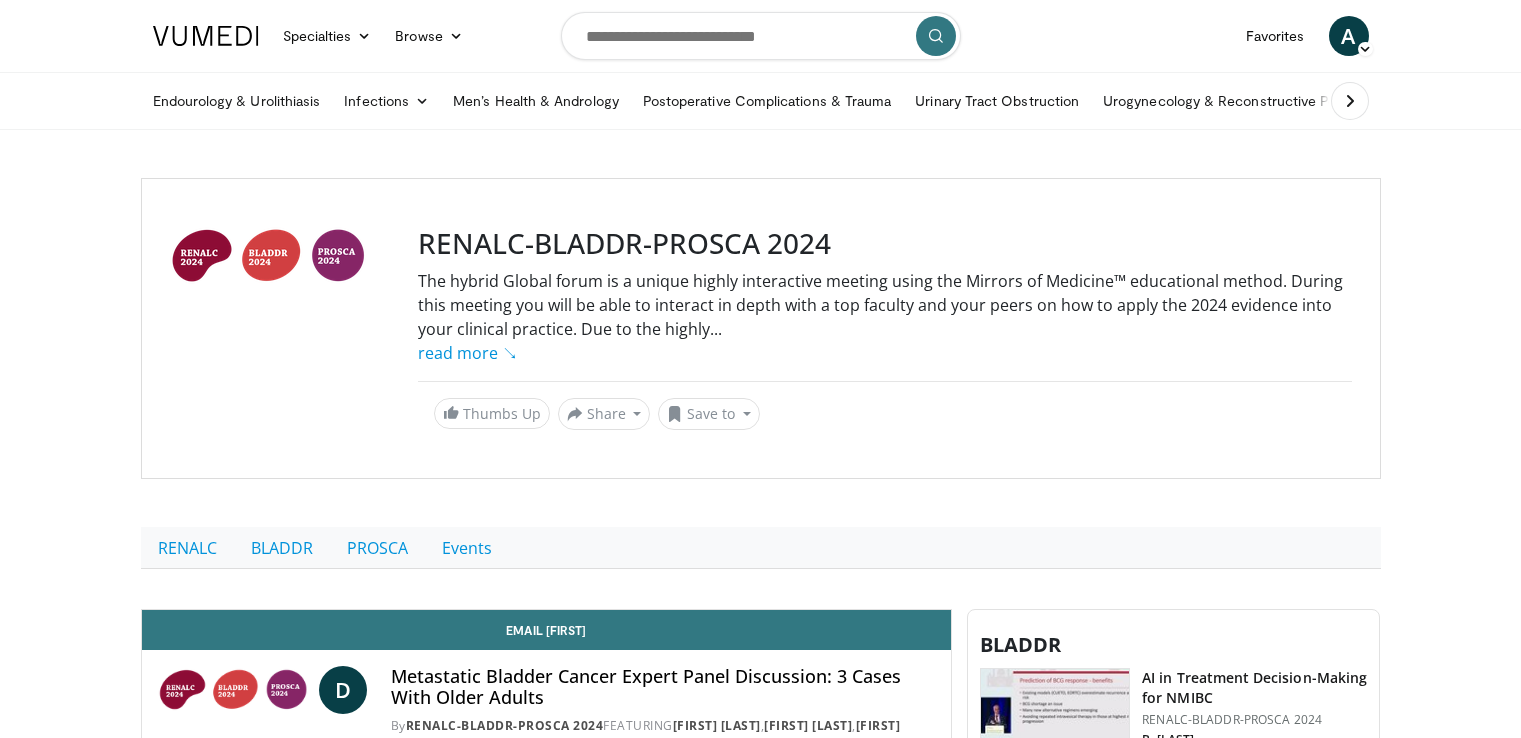 scroll, scrollTop: 0, scrollLeft: 0, axis: both 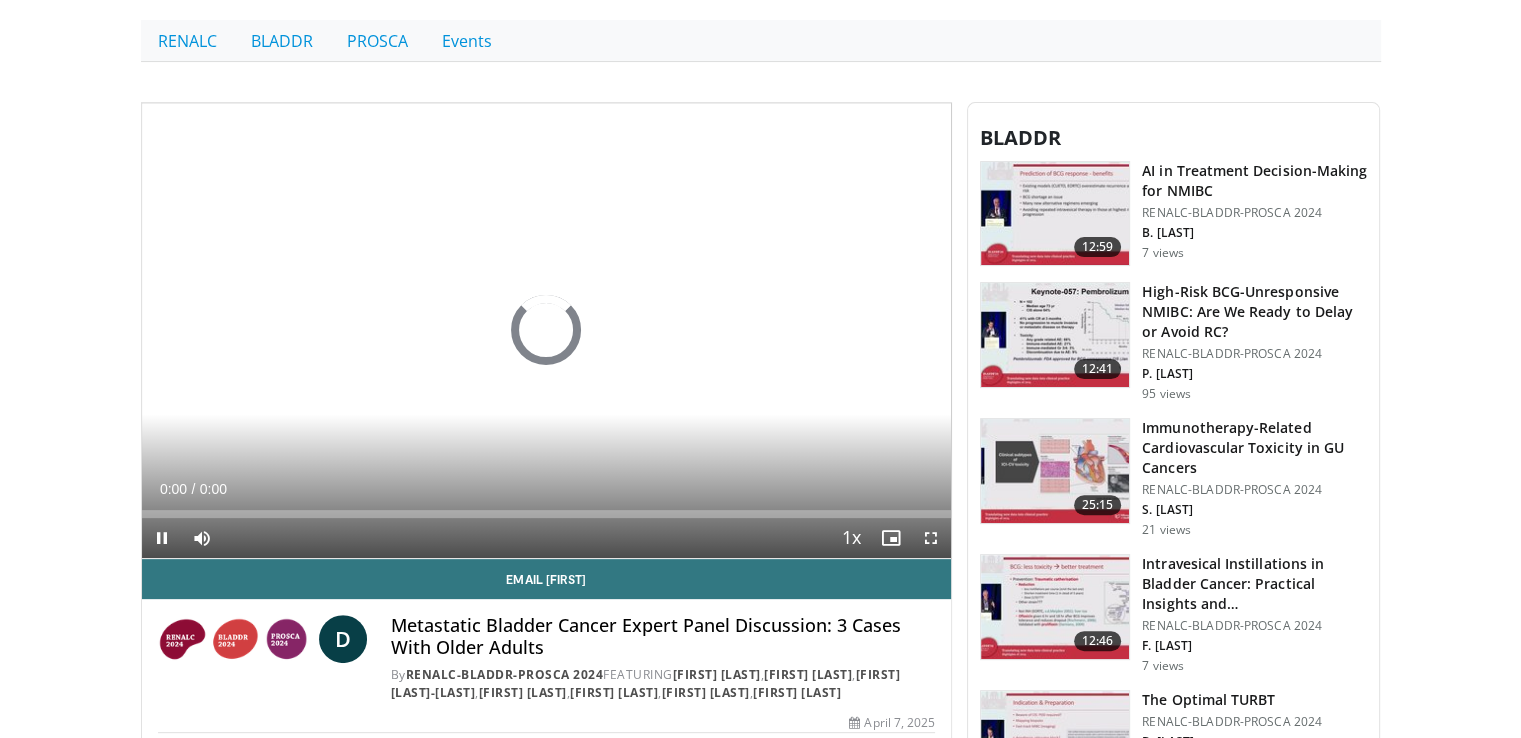 click on "Specialties
Adult & Family Medicine
Allergy, Asthma, Immunology
Anesthesiology
Cardiology
Dental
Dermatology
Endocrinology
Gastroenterology & Hepatology
General Surgery
Hematology & Oncology
Infectious Disease
Nephrology
Neurology
Neurosurgery
Obstetrics & Gynecology
Ophthalmology
Oral Maxillofacial
Orthopaedics
Otolaryngology
Pediatrics
Plastic Surgery
Podiatry
Psychiatry
Pulmonology
Radiation Oncology
Radiology
Rheumatology
Urology
Videos" at bounding box center [760, -138] 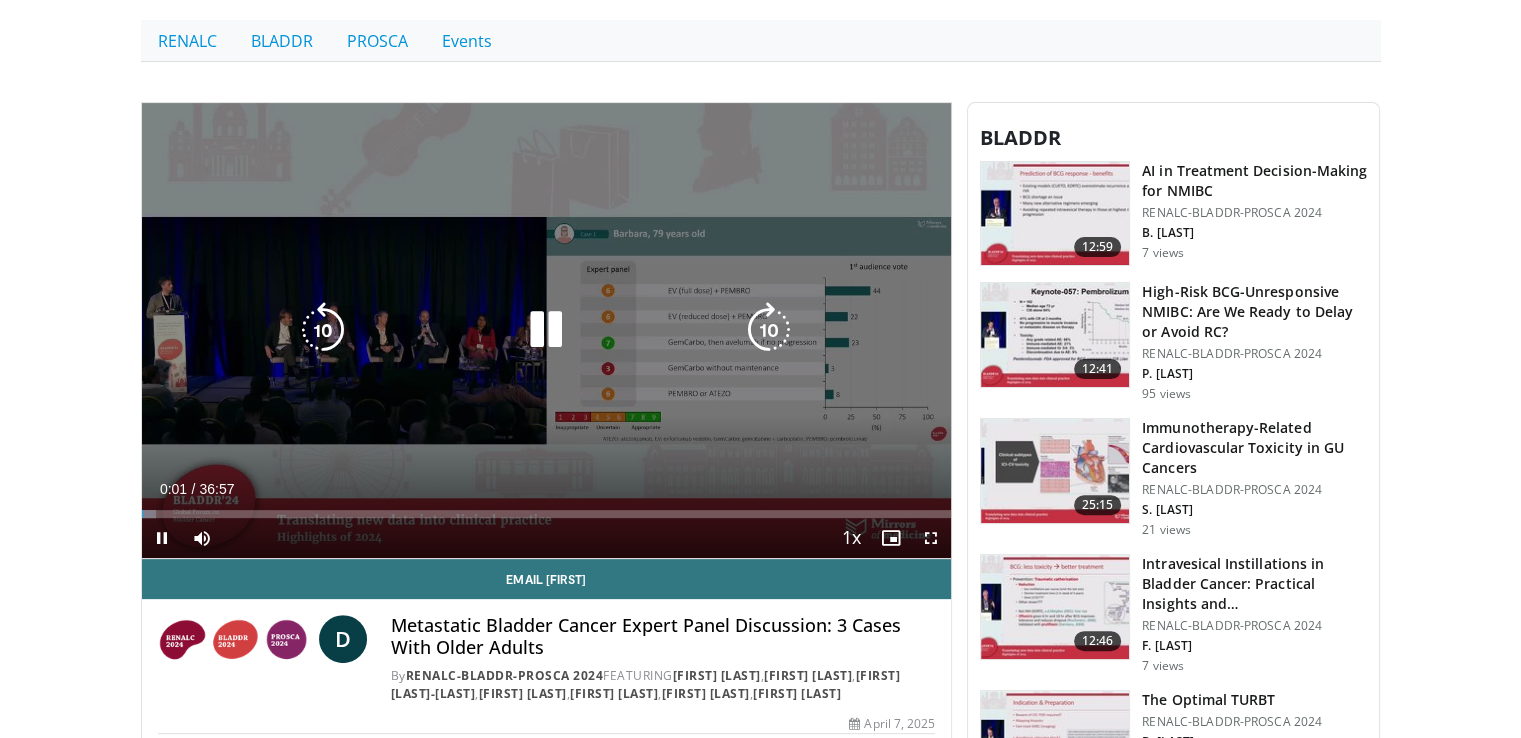 click at bounding box center [546, 330] 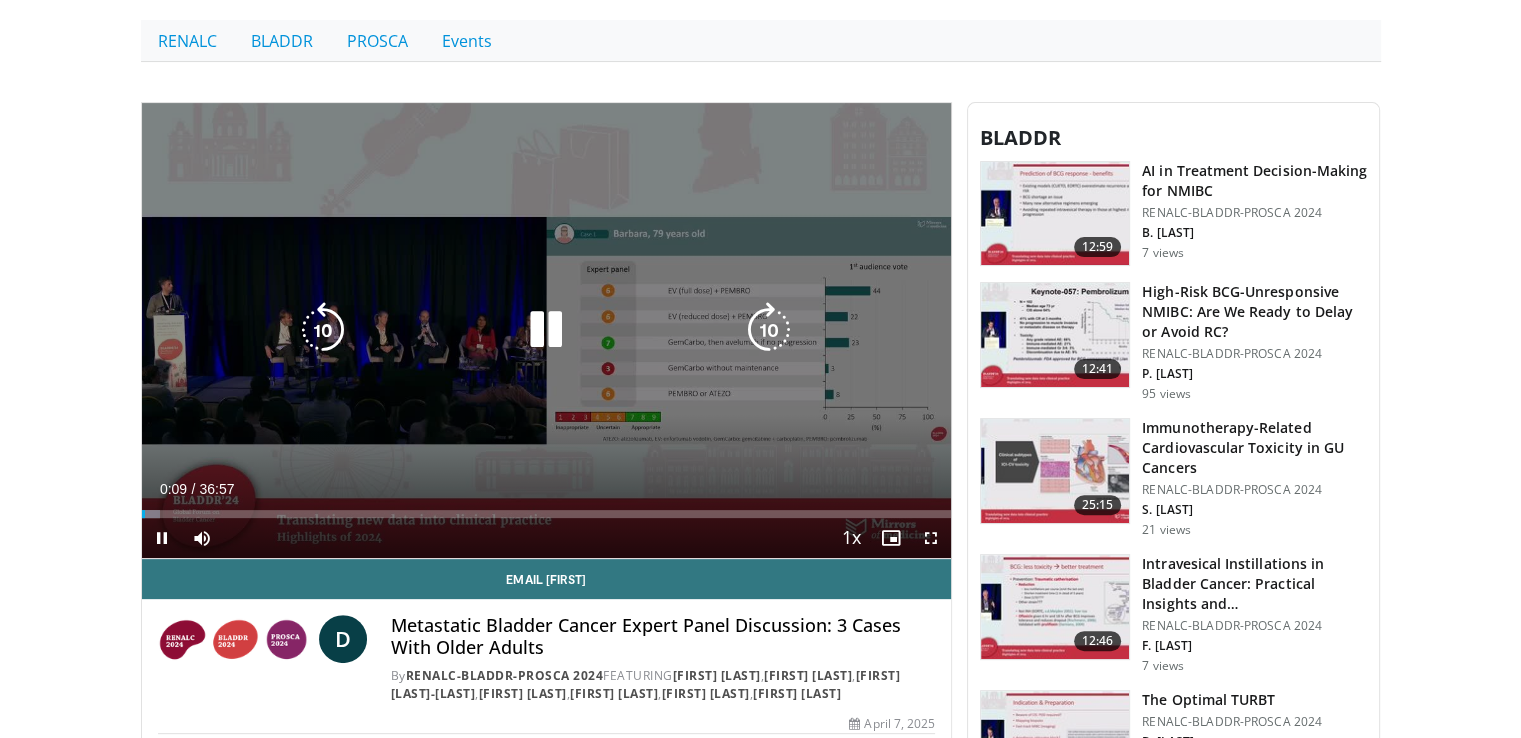 click at bounding box center (546, 330) 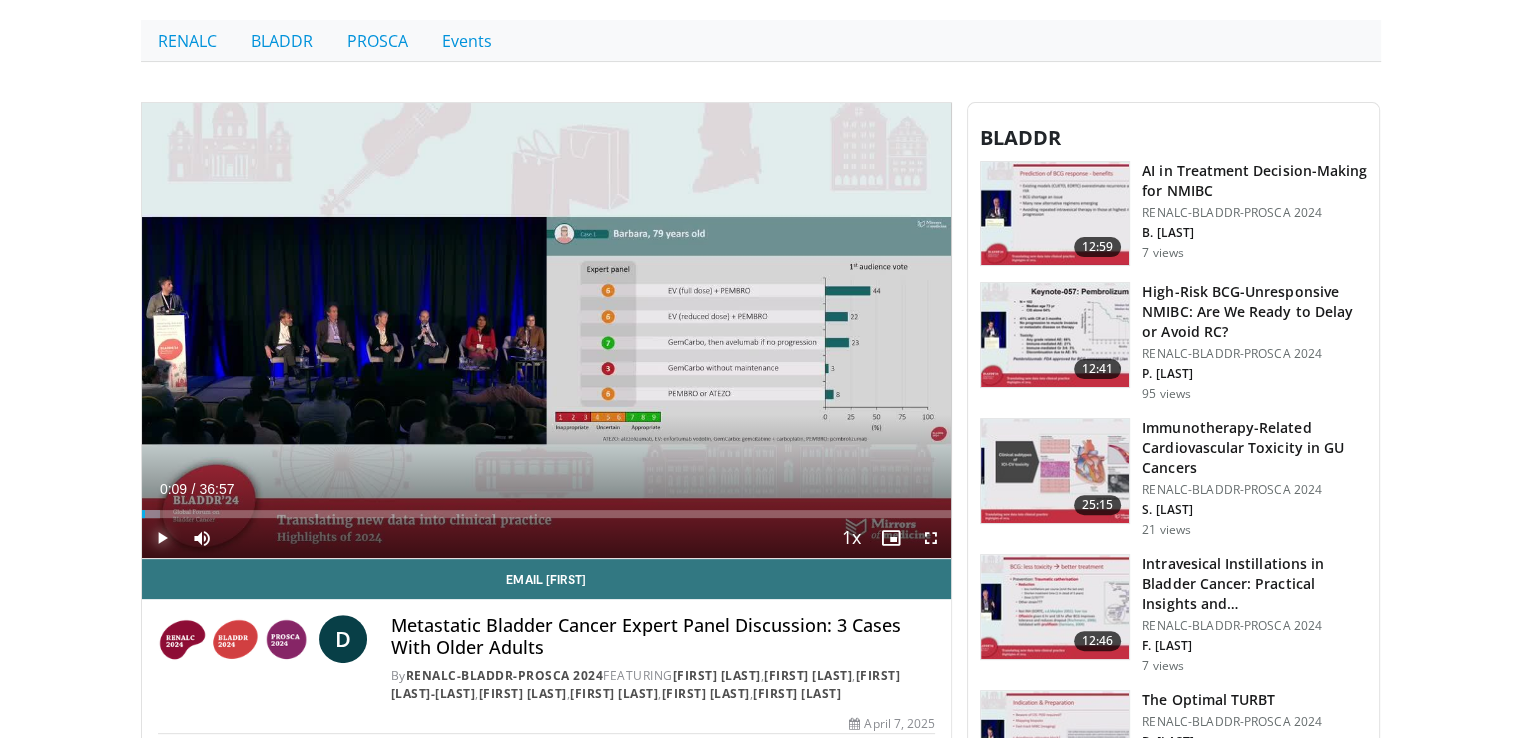 click at bounding box center (162, 538) 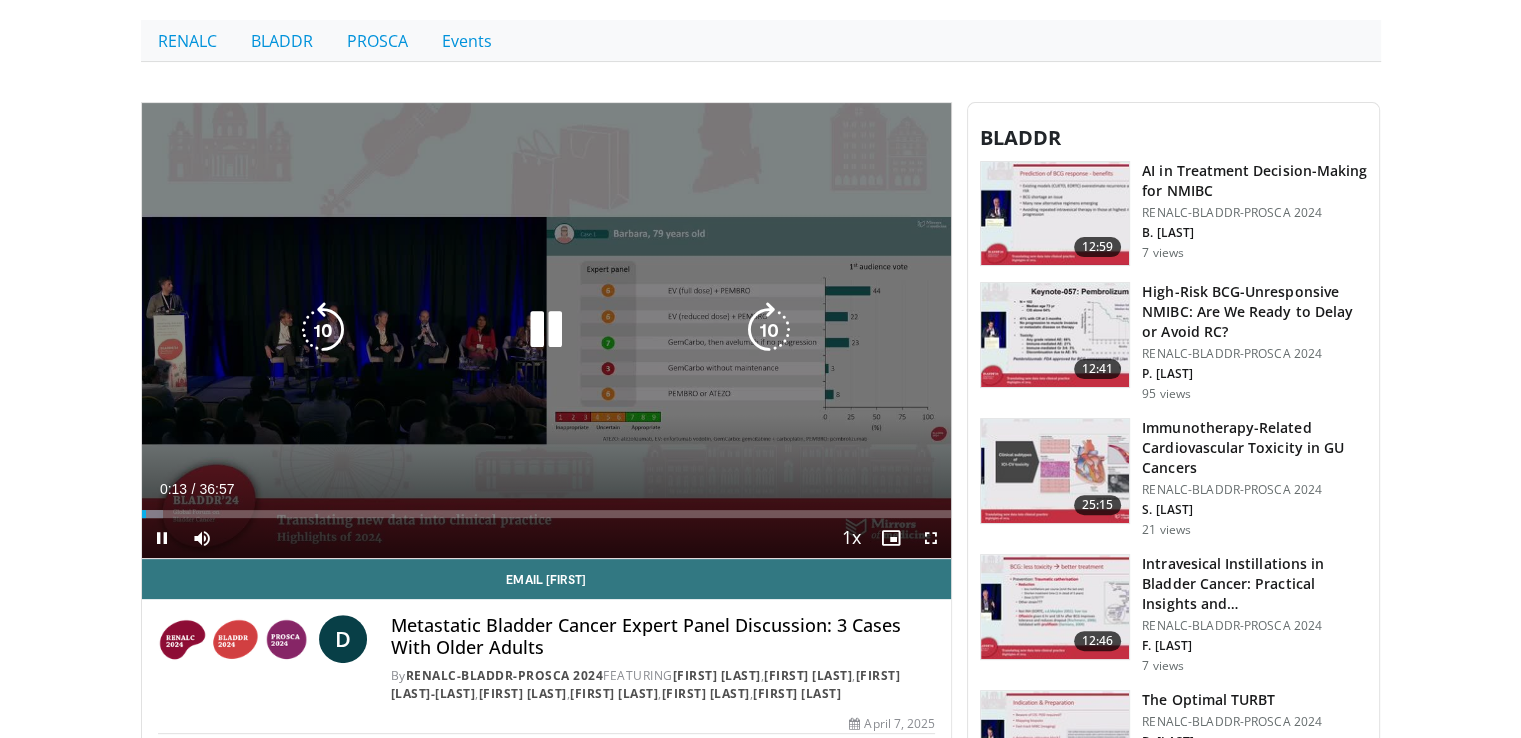 click on "10 seconds
Tap to unmute" at bounding box center [547, 331] 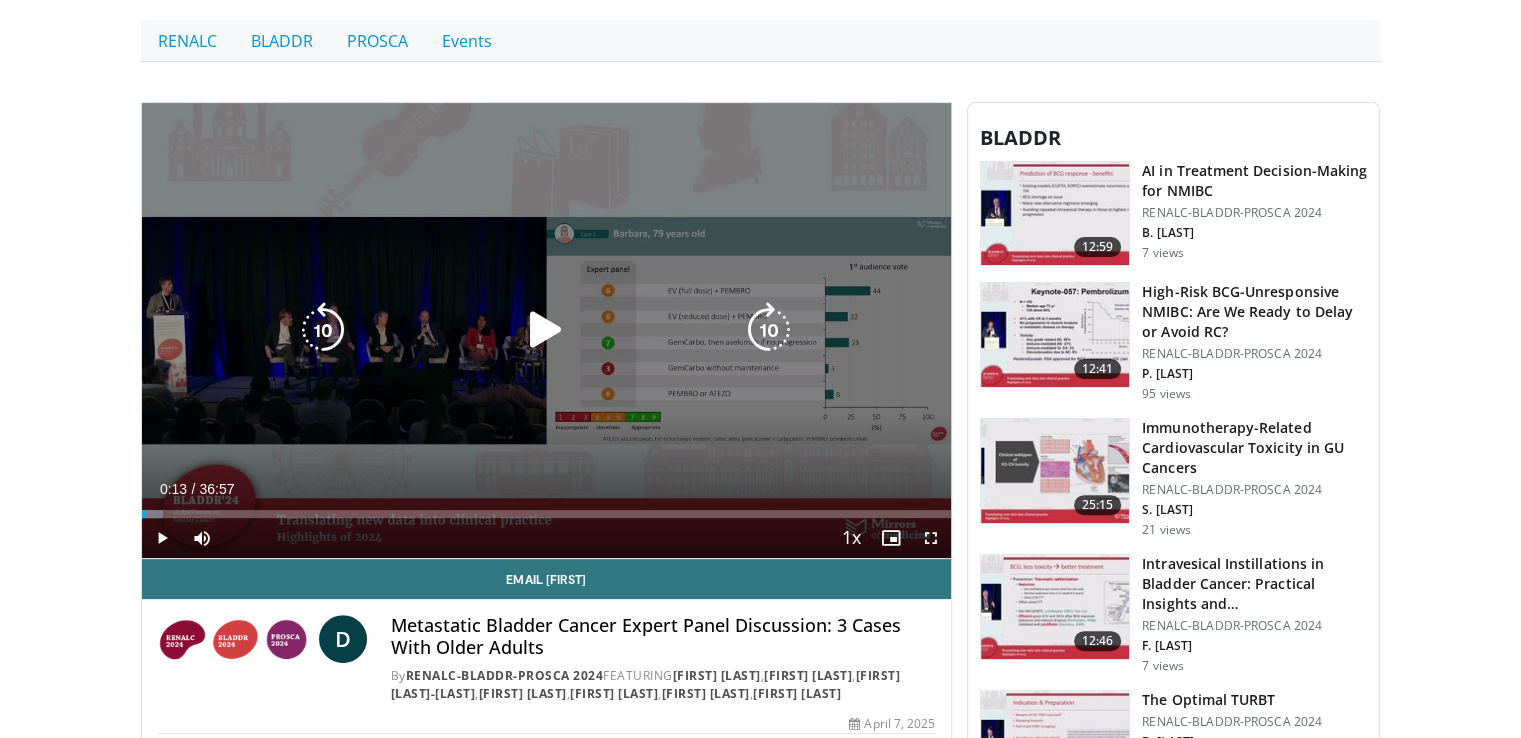 click at bounding box center (546, 330) 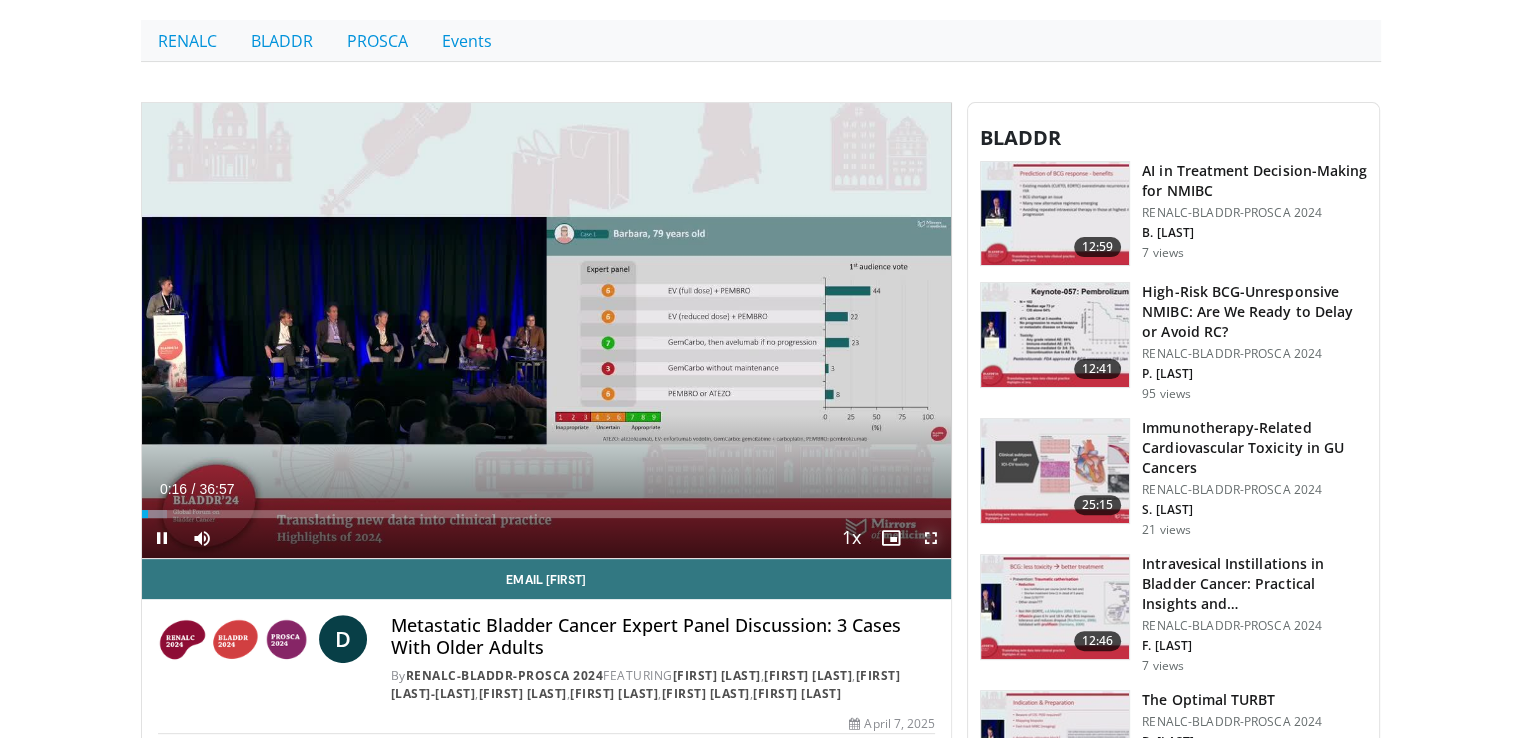 click at bounding box center (931, 538) 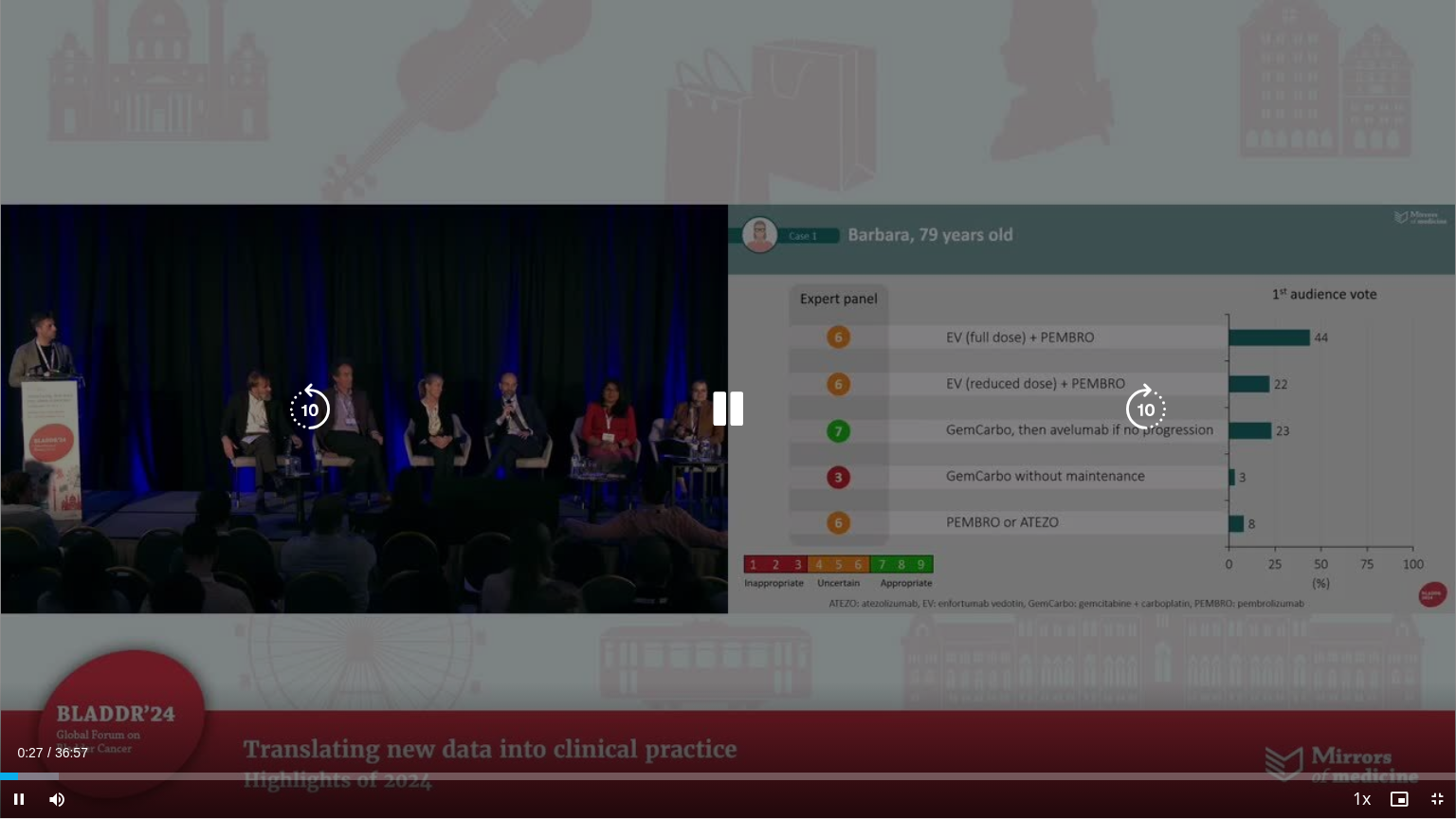 click on "10 seconds
Tap to unmute" at bounding box center [728, 409] 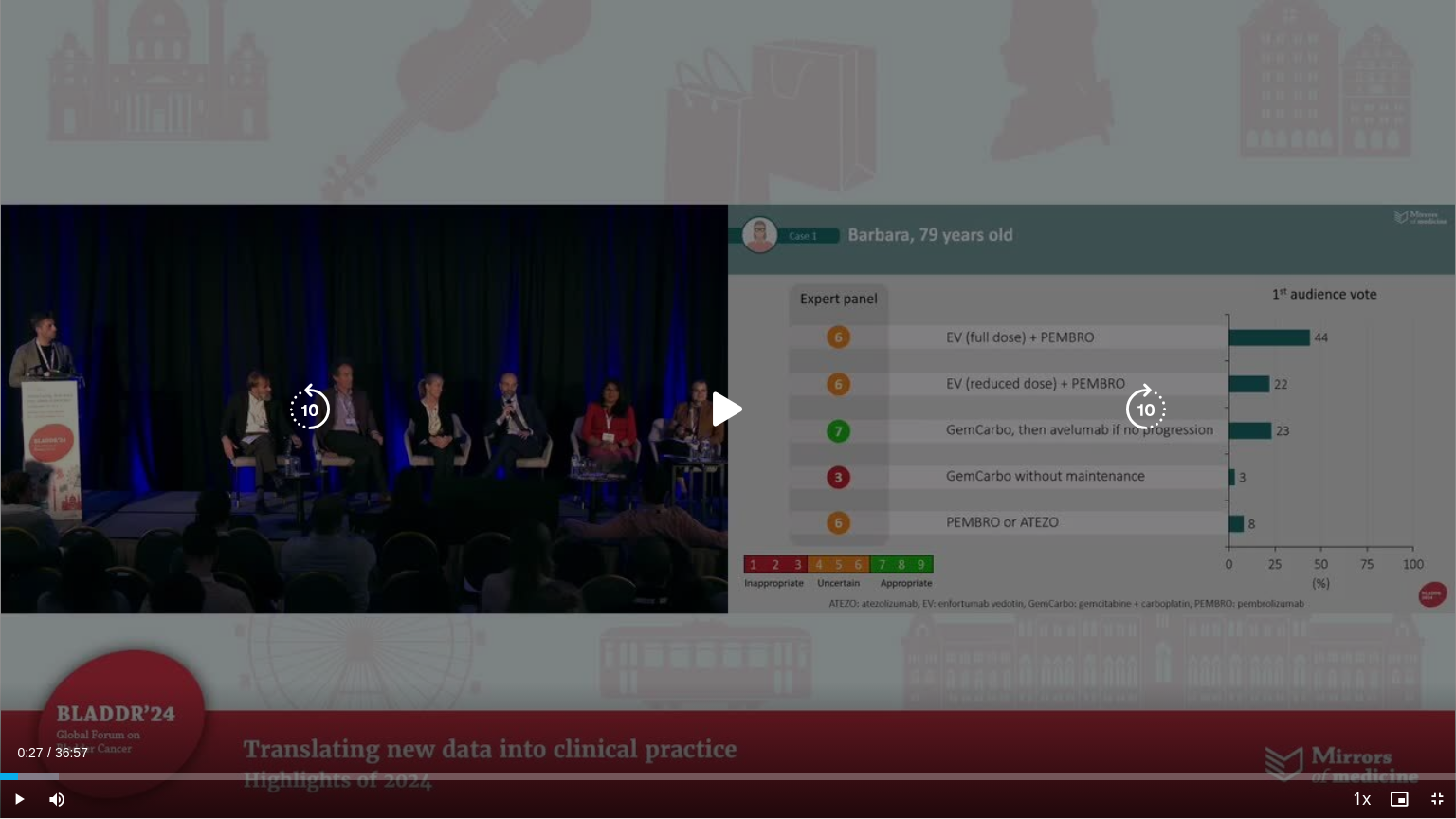 click at bounding box center (728, 410) 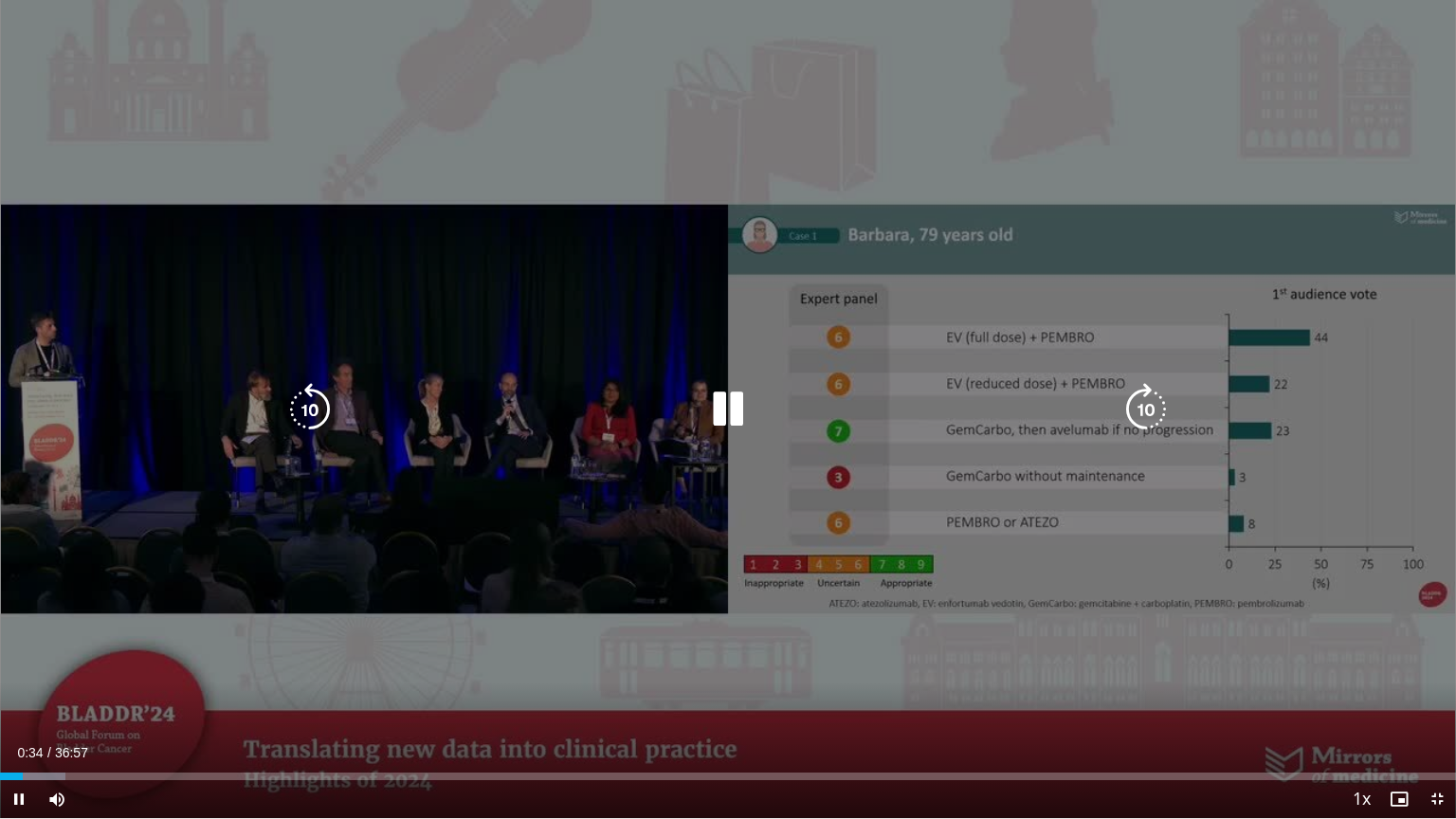 click at bounding box center (728, 410) 